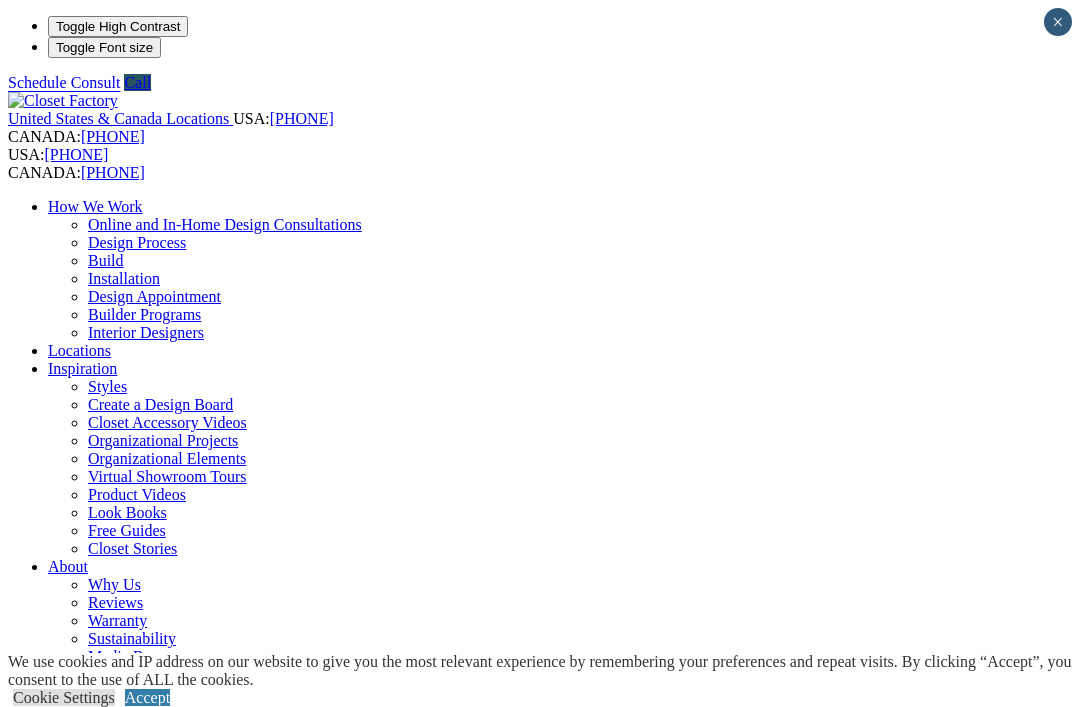scroll, scrollTop: 0, scrollLeft: 0, axis: both 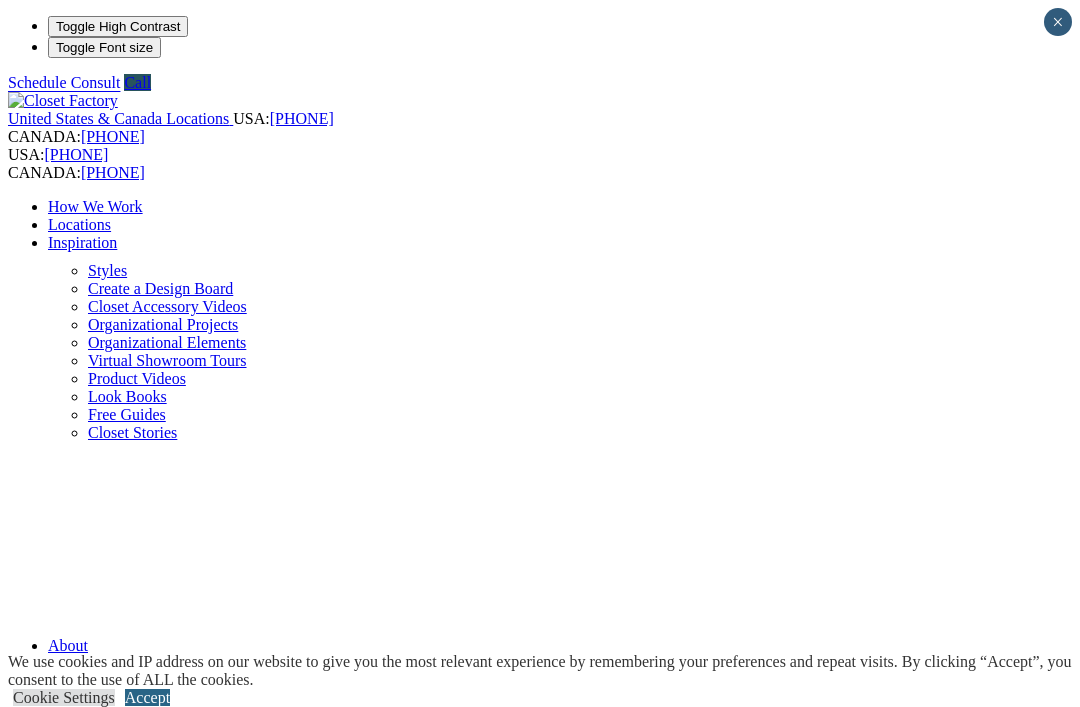 click on "Accept" at bounding box center (147, 697) 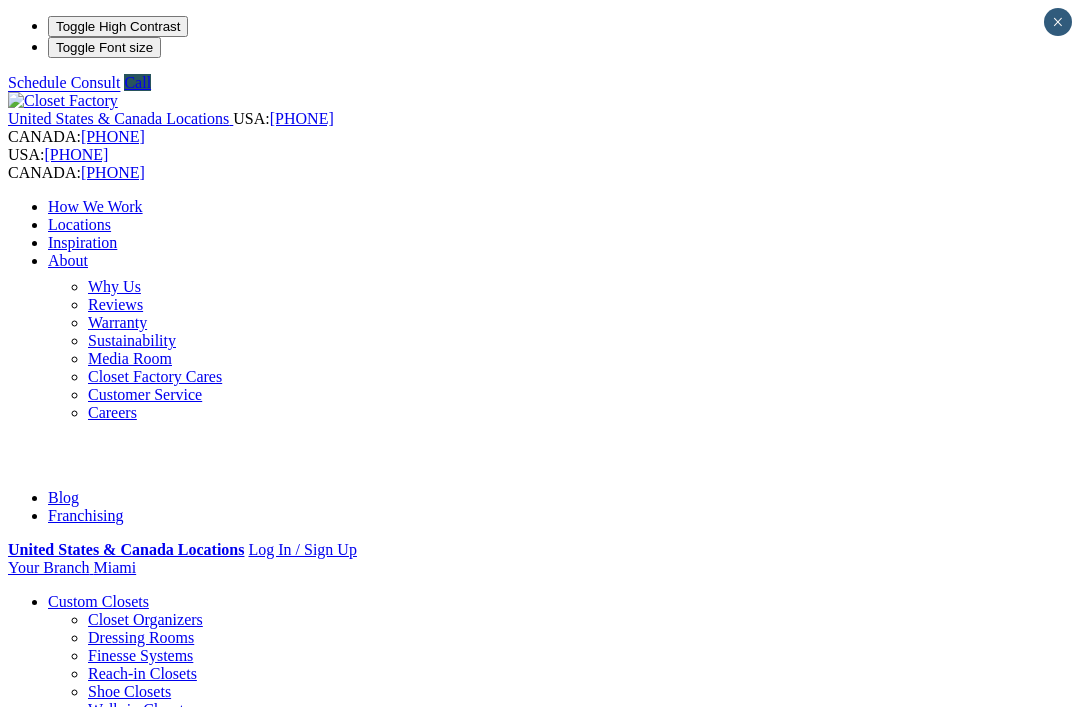 click on "United States & Canada Locations
USA:  (800) 838-7995
CANADA:  (888) 237-5650
USA:  (800) 838-7995
CANADA:  (888) 237-5650
How We Work  Online and In-Home Design Consultations Design Process Build Installation Design Appointment Builder Programs Interior Designers Locations Inspiration  Styles Create a Design Board Closet Accessory Videos Organizational Projects Organizational Elements Virtual Showroom Tours Product Videos Look Books Free Guides Closet Stories About  Why Us Reviews Warranty Sustainability Media Room Closet Factory Cares Customer Service Careers Blog Franchising
United States & Canada Locations
Log In / Sign Up
Your Branch
Miami
ZIP code
*" at bounding box center [540, 334] 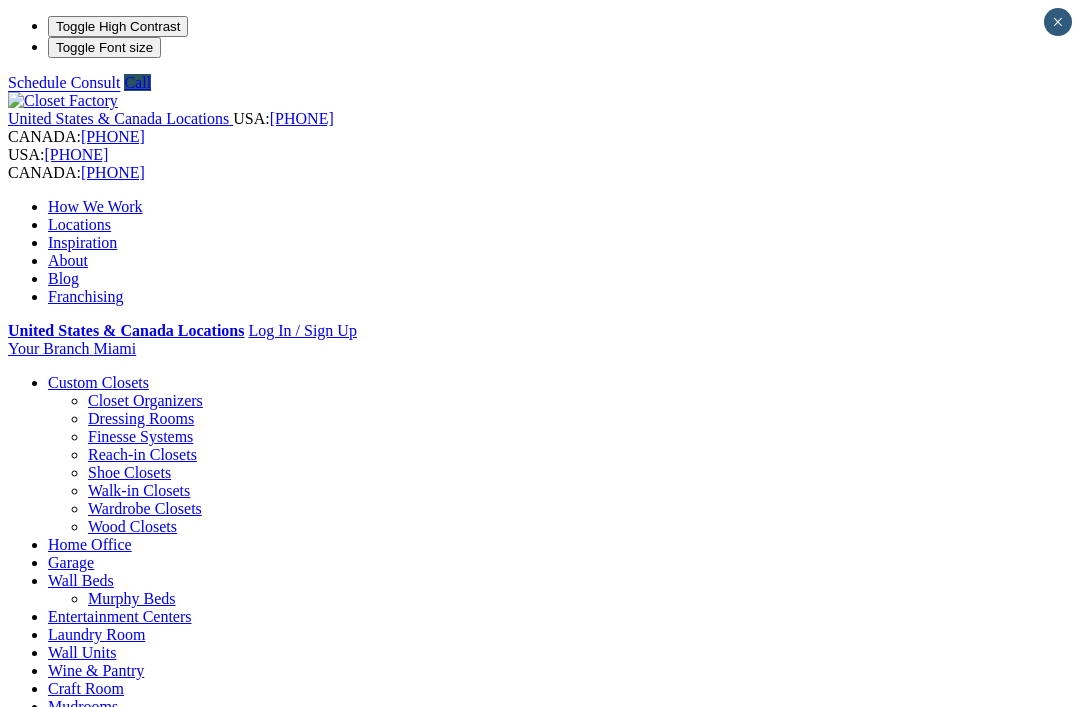 click on "Franchising" at bounding box center [86, 296] 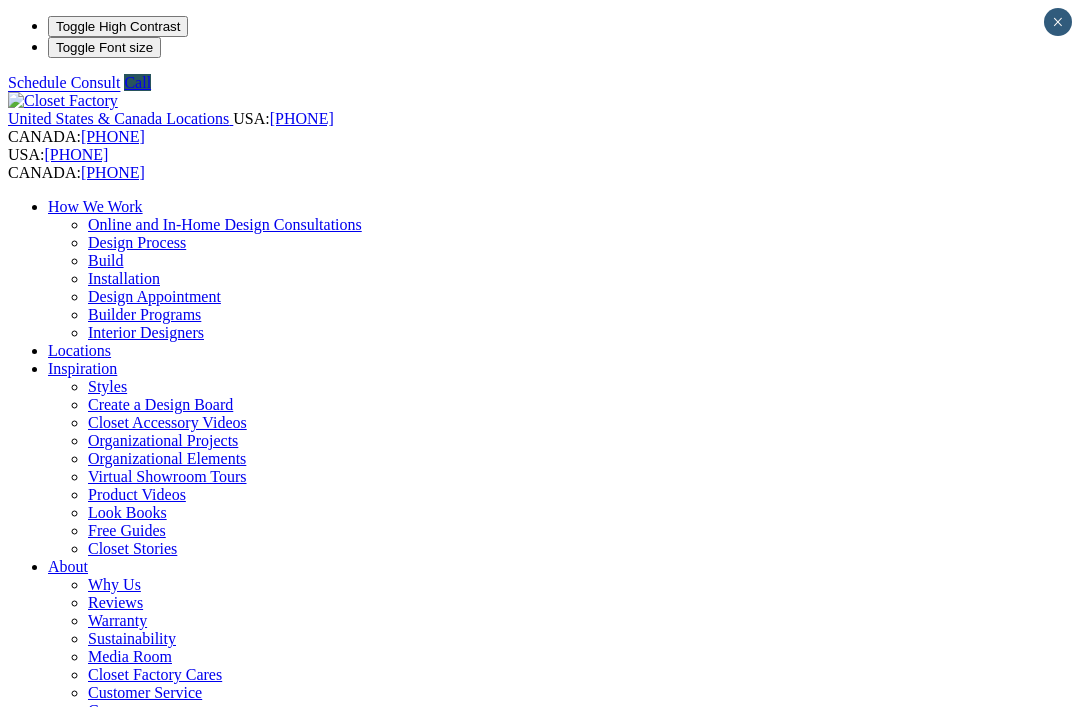 scroll, scrollTop: 0, scrollLeft: 0, axis: both 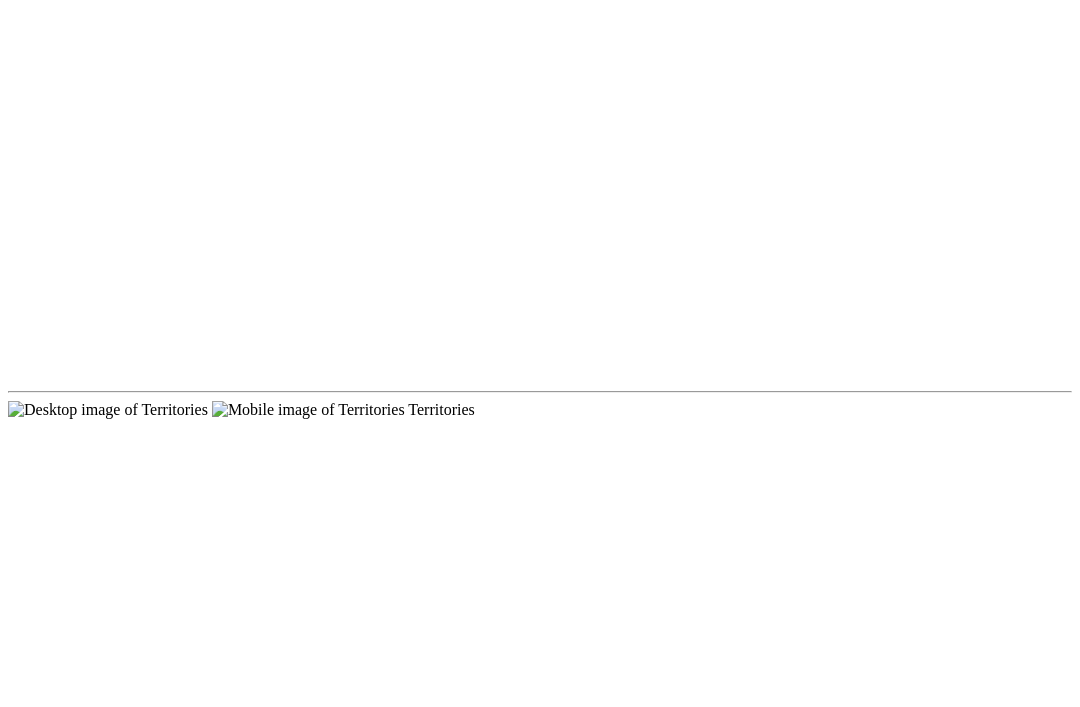 click on "Home Office" at bounding box center [90, -1324] 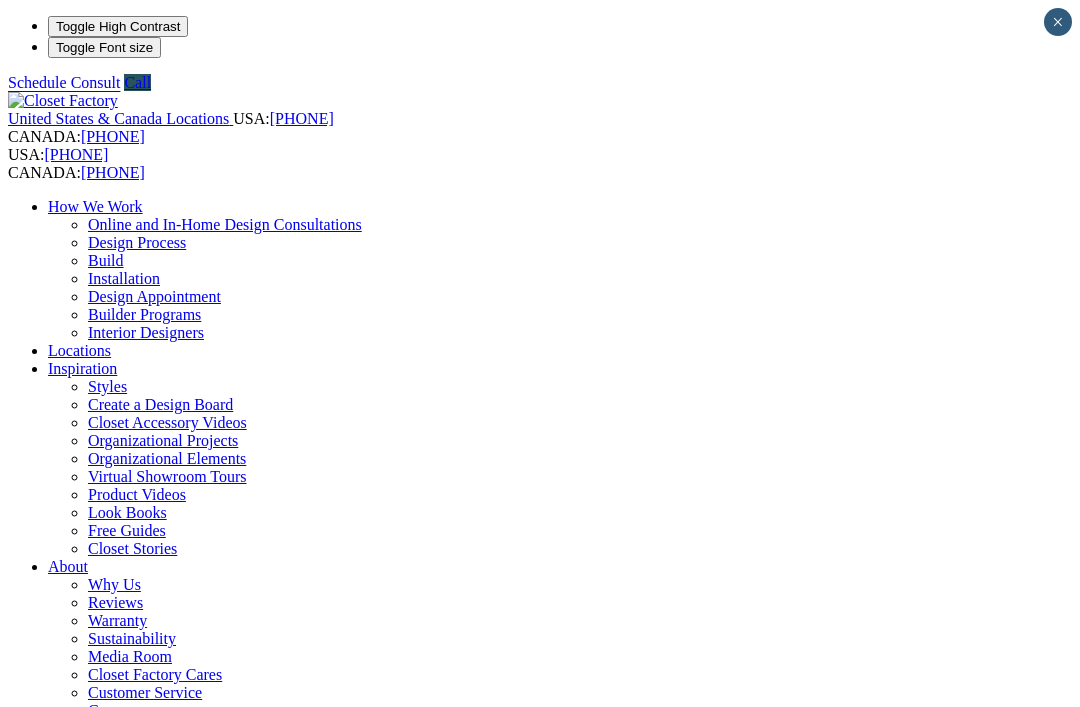 scroll, scrollTop: 0, scrollLeft: 0, axis: both 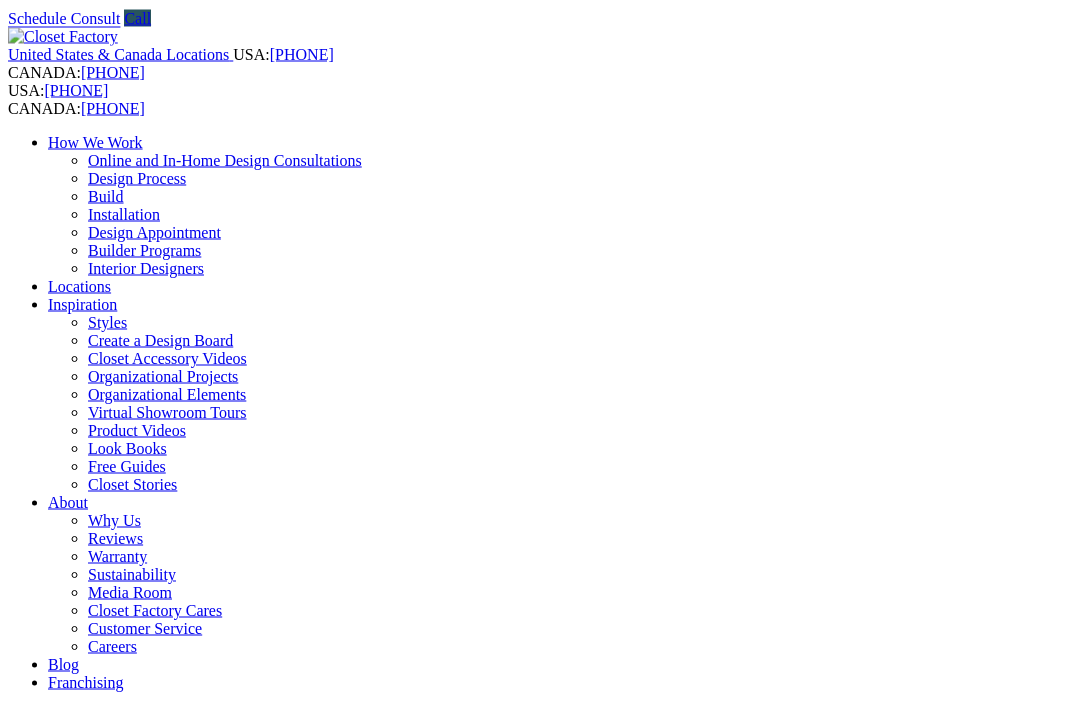 click on "Next Slide" at bounding box center (540, 1959) 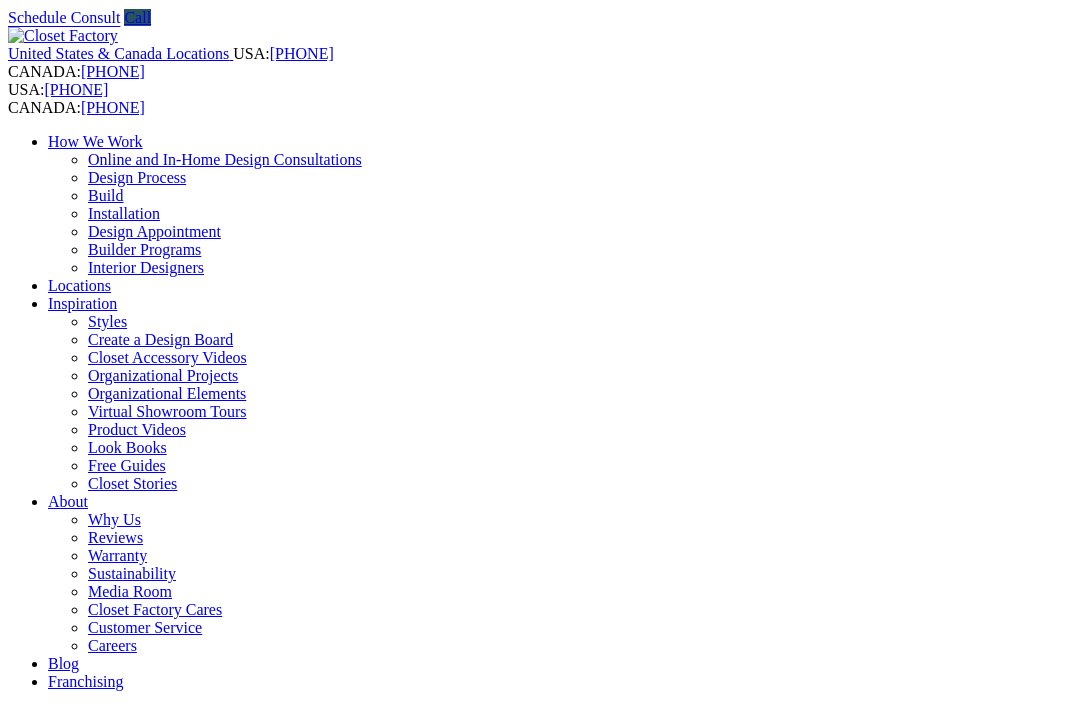 click on "Next Slide" at bounding box center (540, 1958) 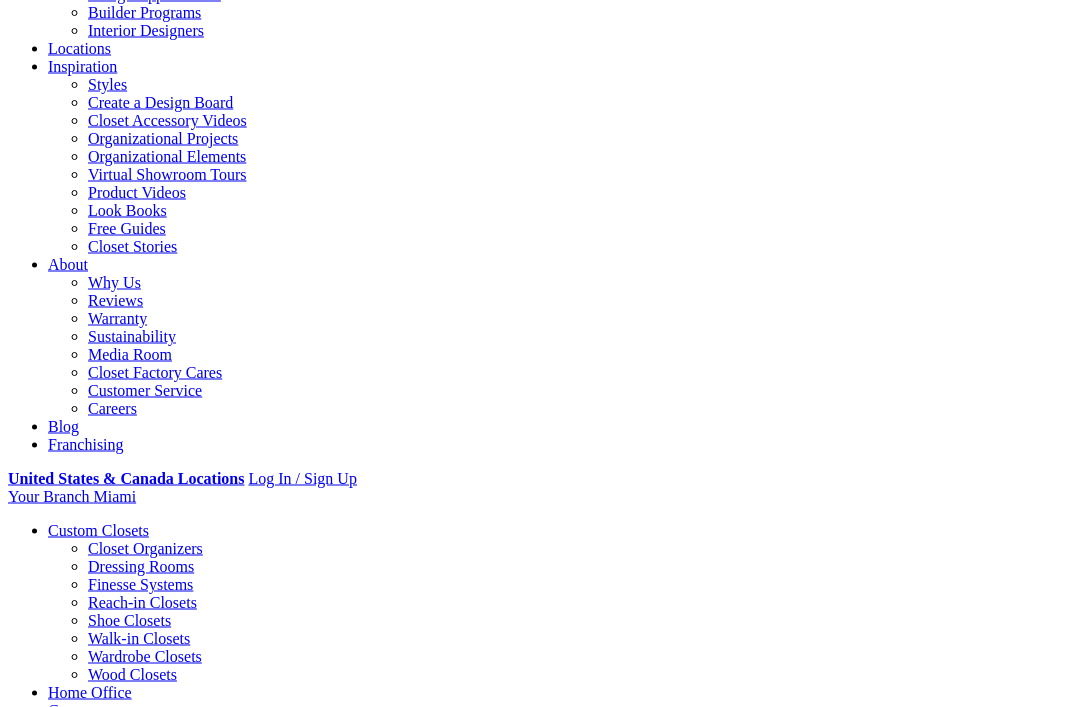 scroll, scrollTop: 287, scrollLeft: 0, axis: vertical 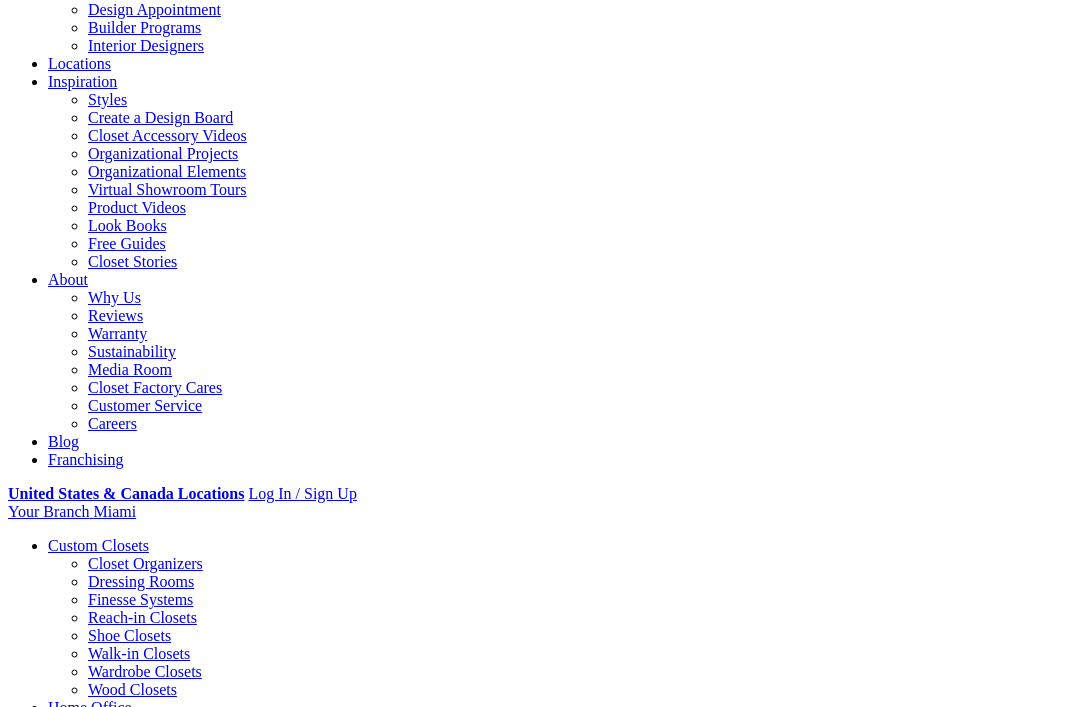 click on "Styles" at bounding box center (318, 1789) 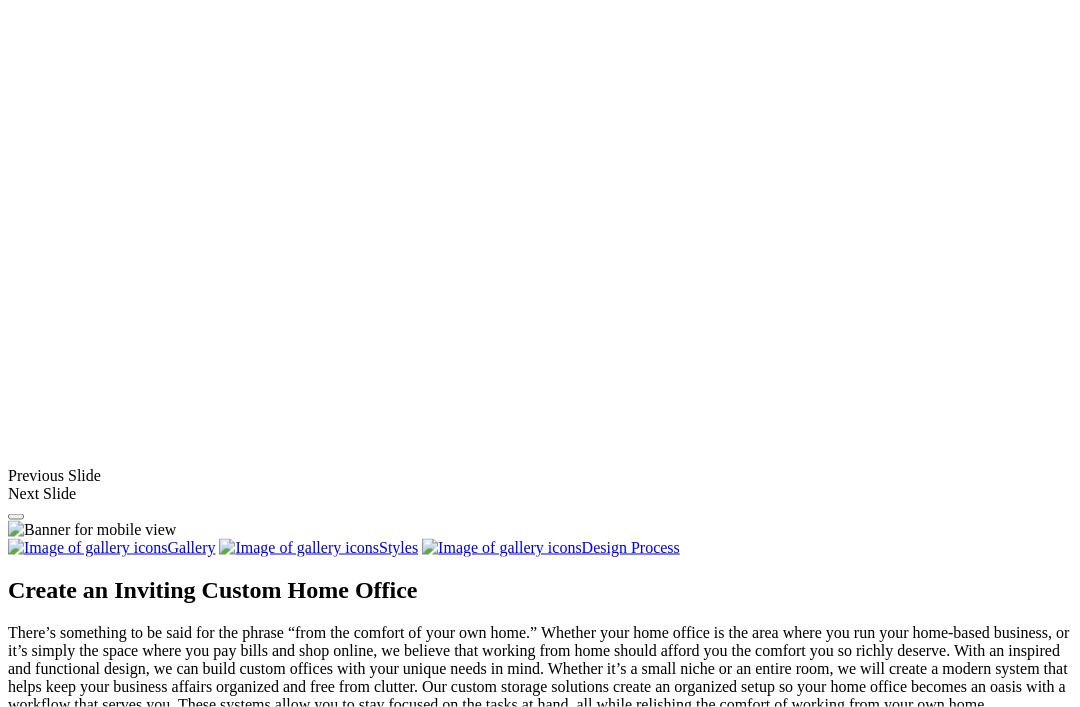 scroll, scrollTop: 1530, scrollLeft: 0, axis: vertical 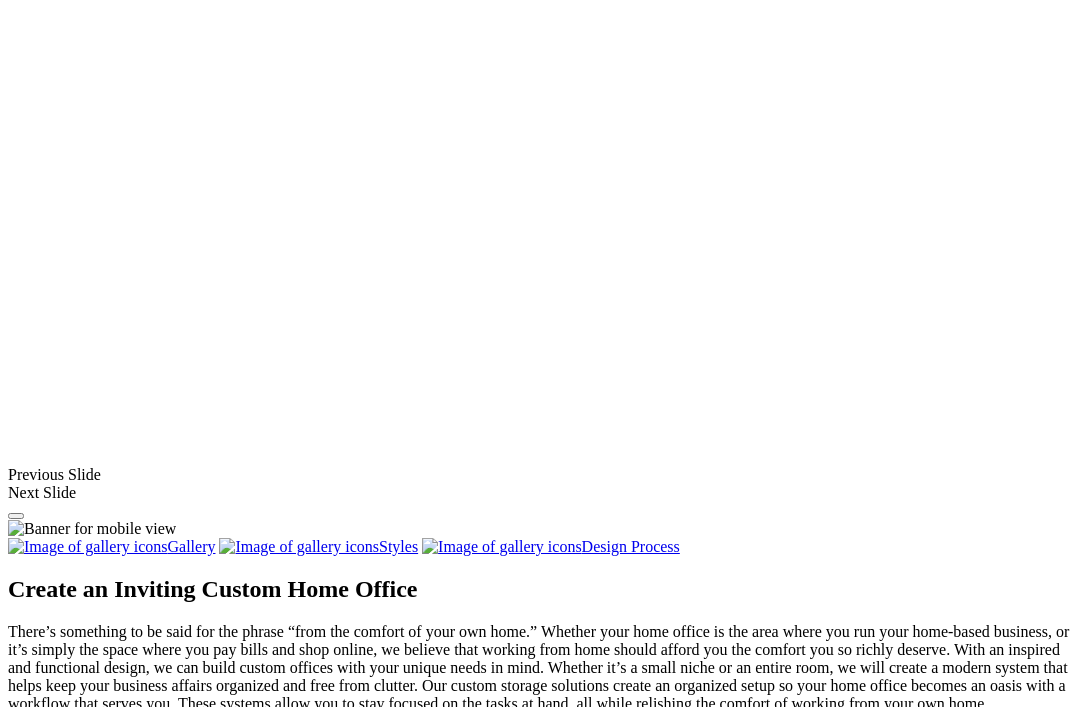 click at bounding box center (792, 1687) 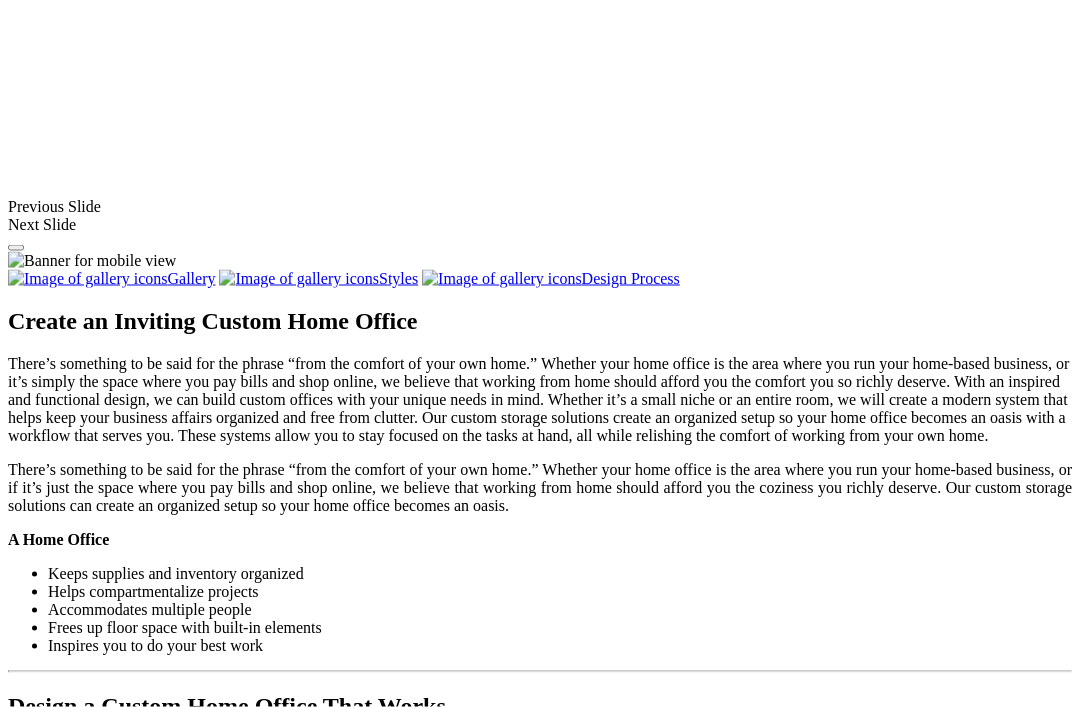 scroll, scrollTop: 1836, scrollLeft: 0, axis: vertical 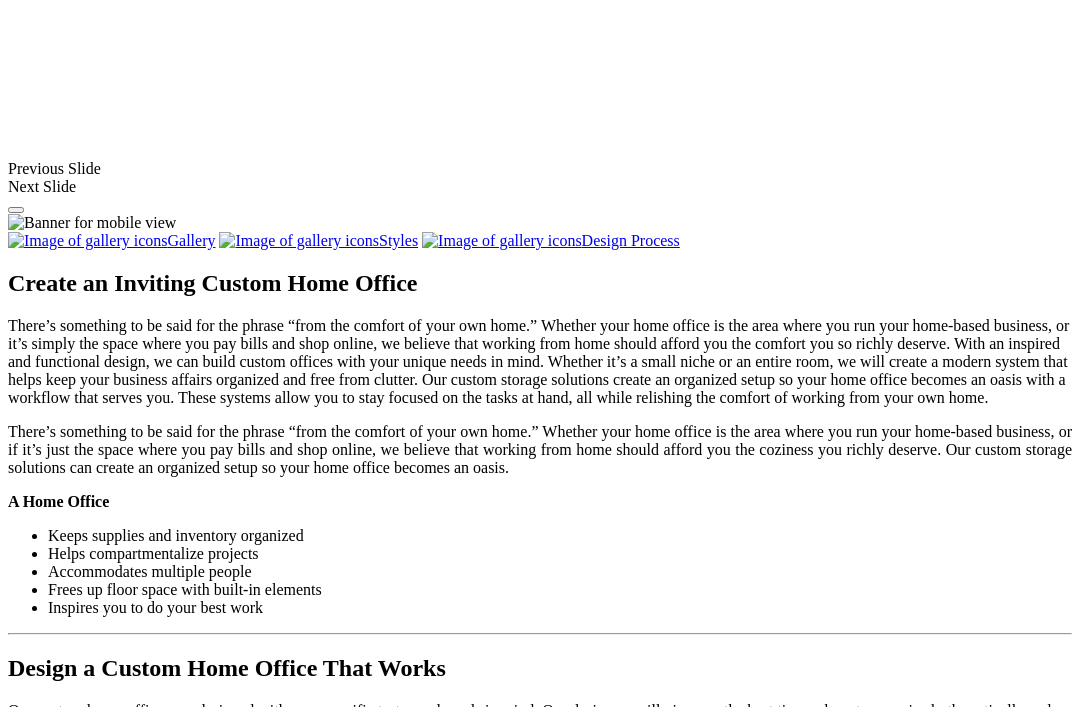click at bounding box center (630, 1556) 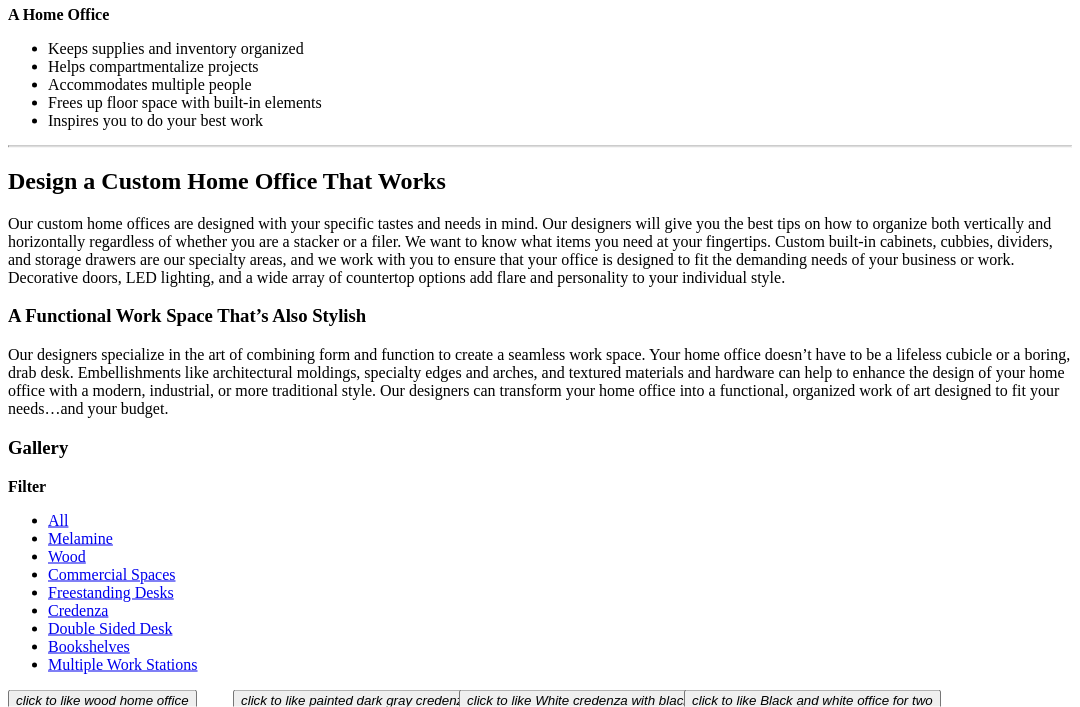 scroll, scrollTop: 2324, scrollLeft: 0, axis: vertical 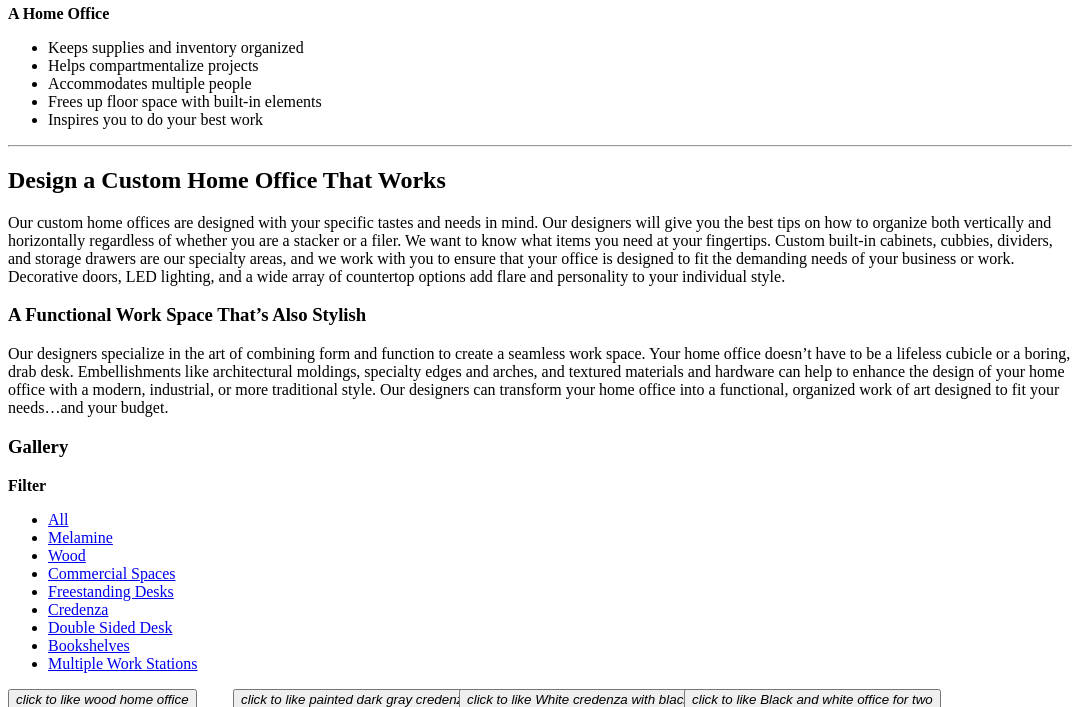 click on "Load More" at bounding box center (44, 1569) 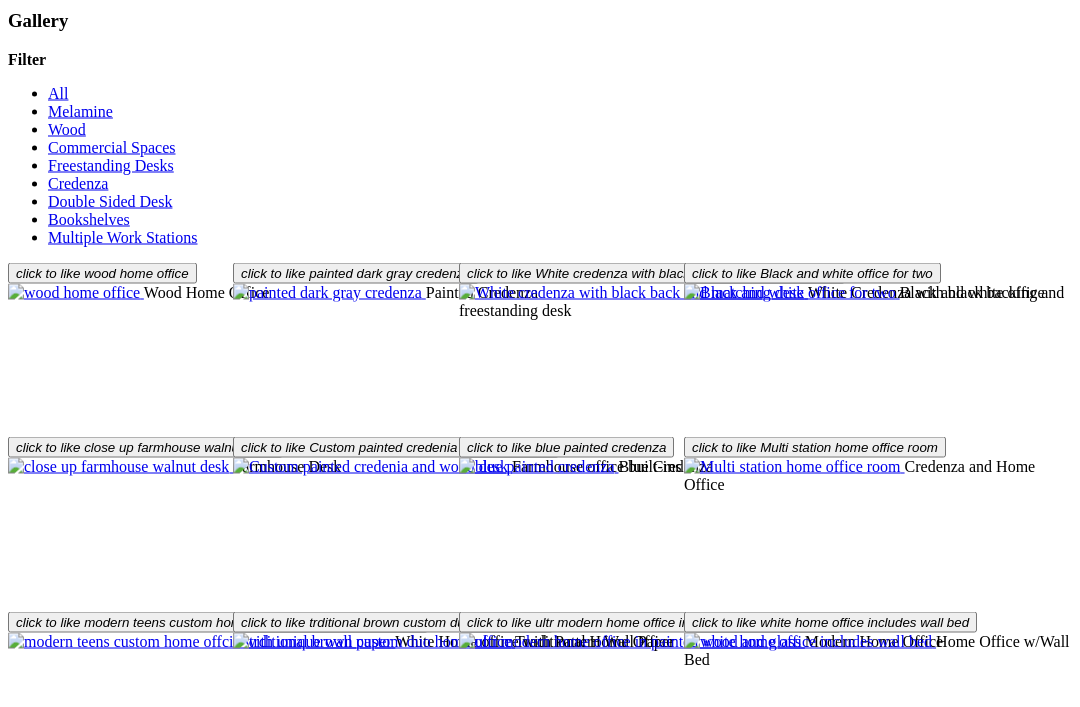 scroll, scrollTop: 2751, scrollLeft: 0, axis: vertical 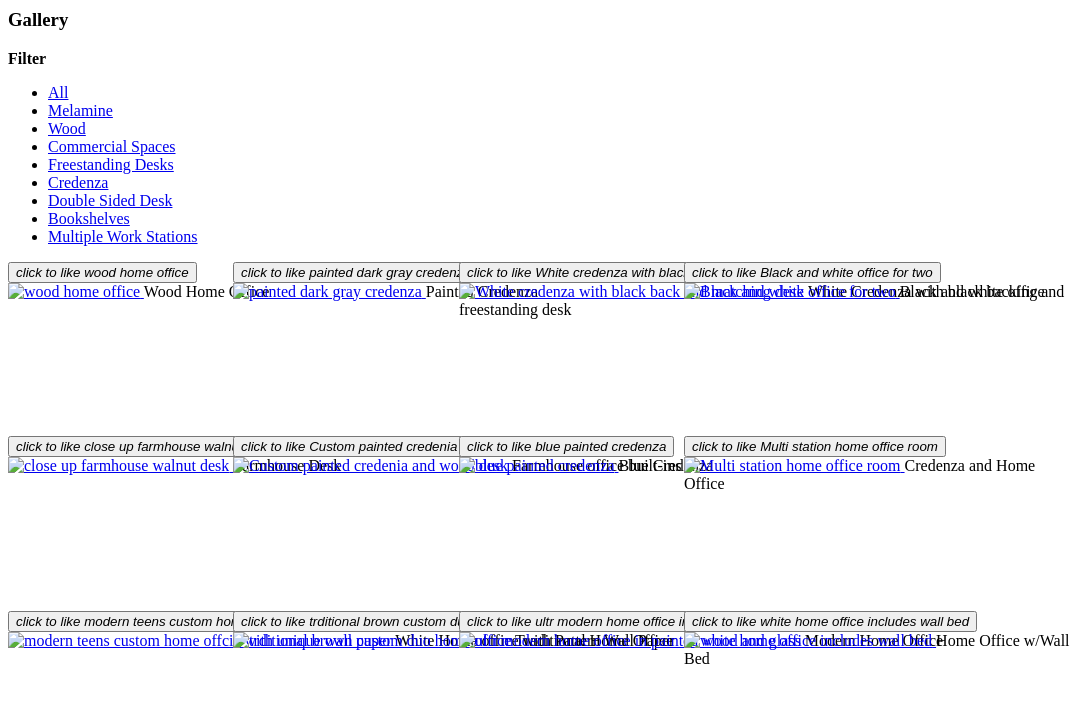 click on "Load More" at bounding box center [44, 1666] 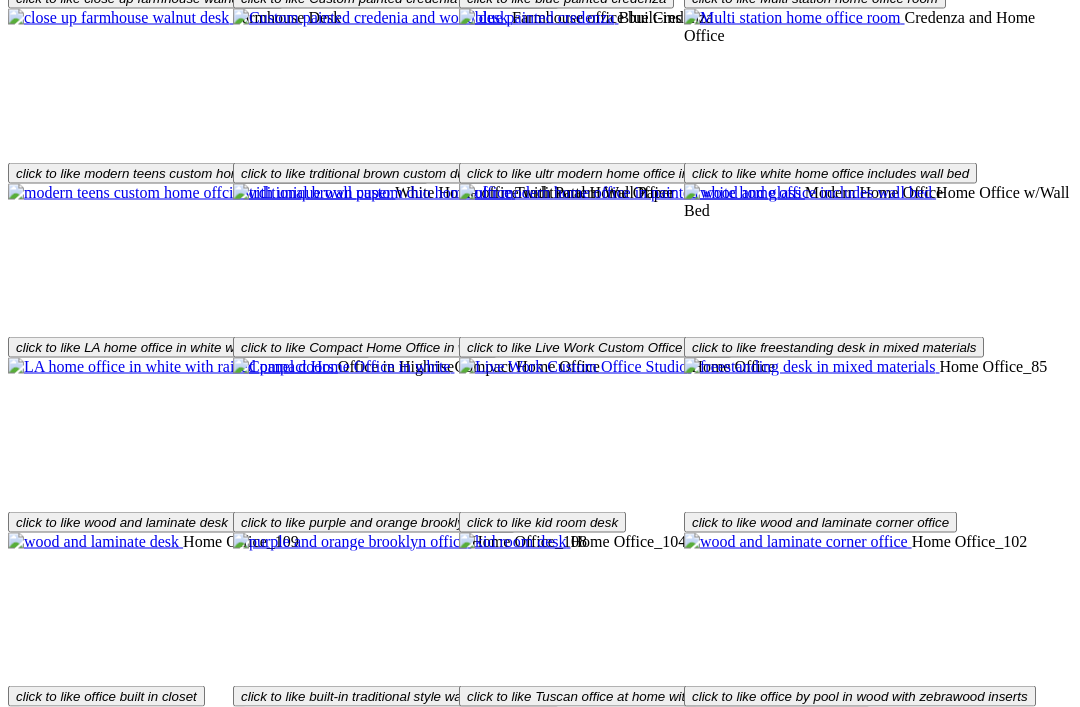 scroll, scrollTop: 3200, scrollLeft: 0, axis: vertical 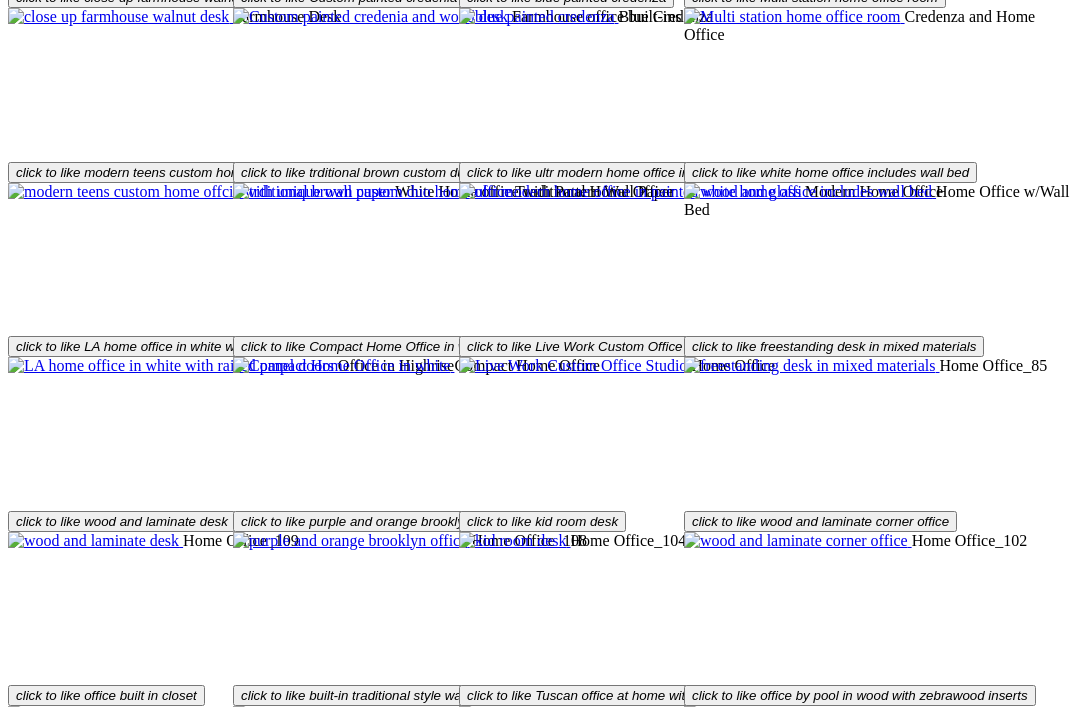 click on "Load More" at bounding box center [44, 1566] 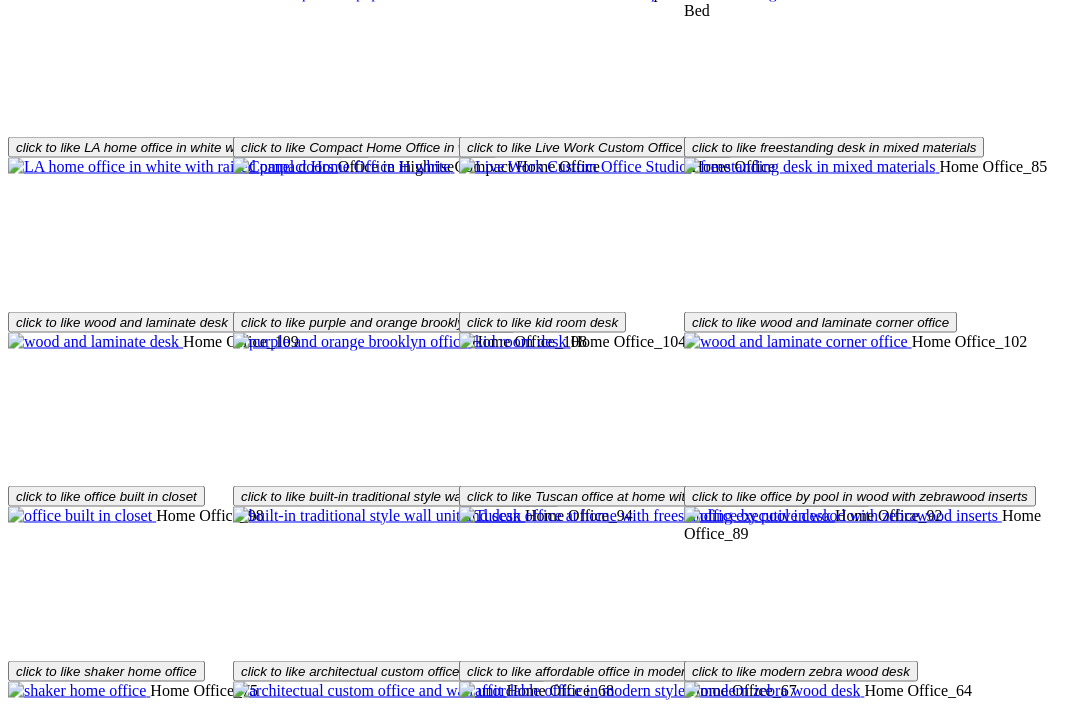 scroll, scrollTop: 3400, scrollLeft: 0, axis: vertical 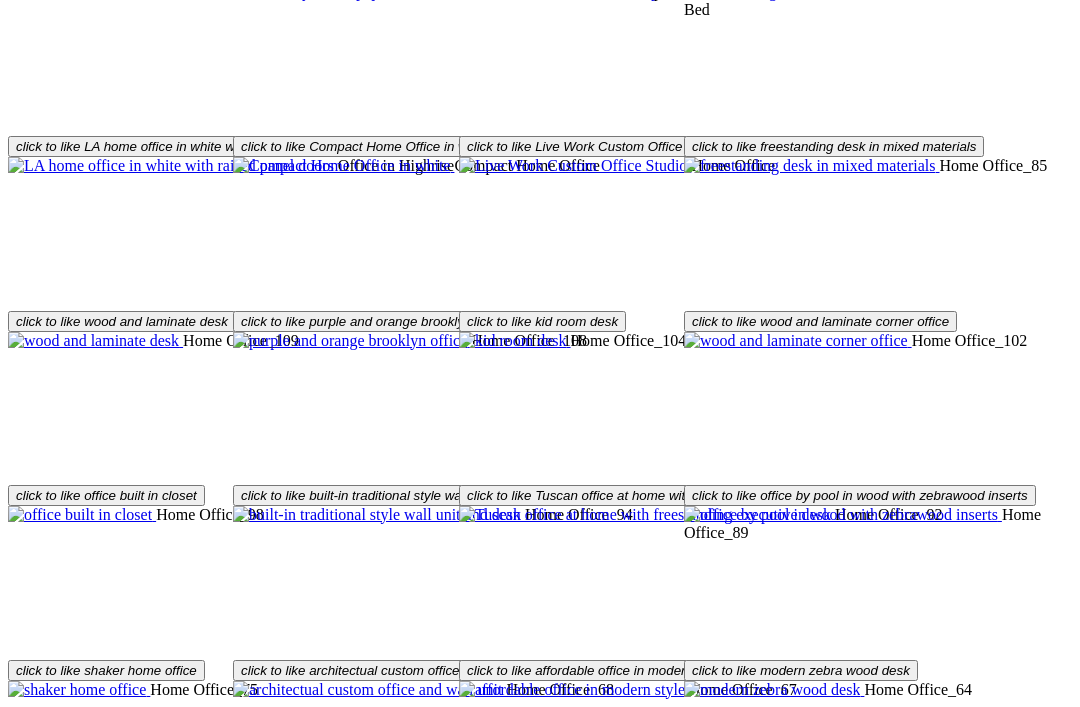 click on "Home Office" at bounding box center (90, -2406) 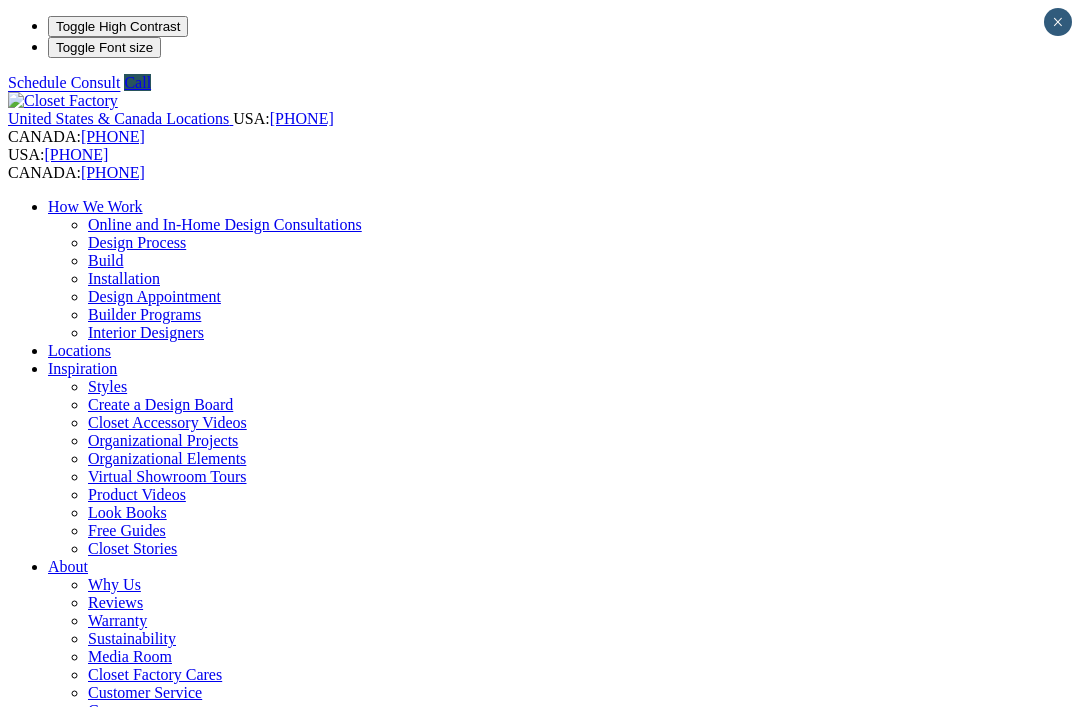 scroll, scrollTop: 0, scrollLeft: 0, axis: both 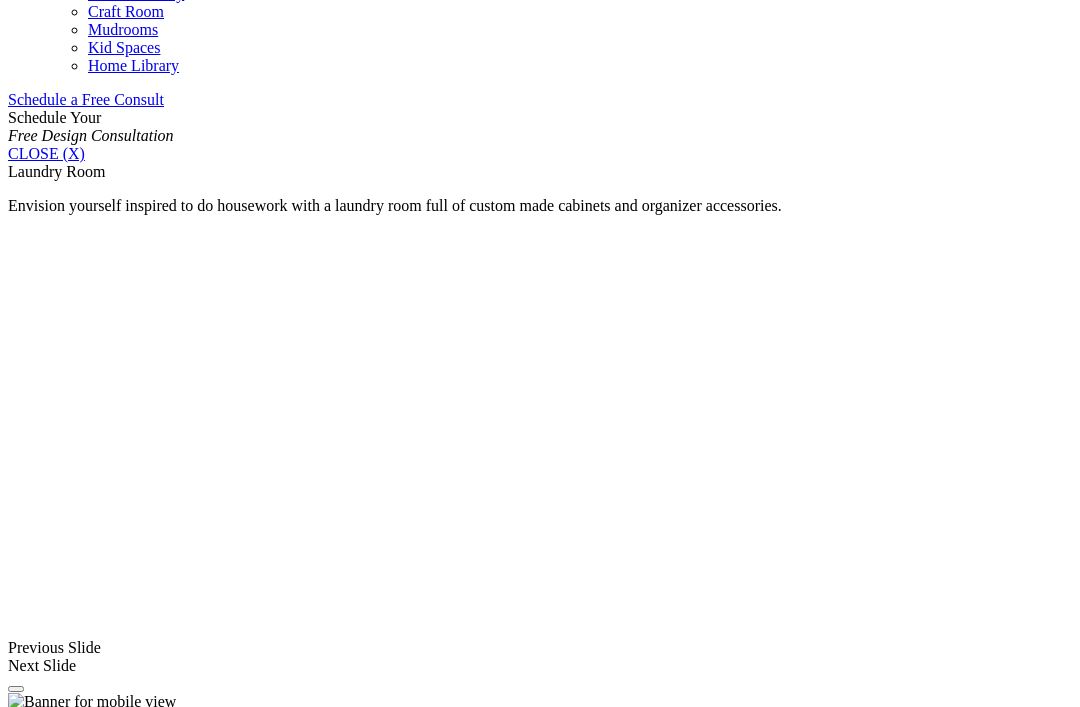 click at bounding box center (163, 1614) 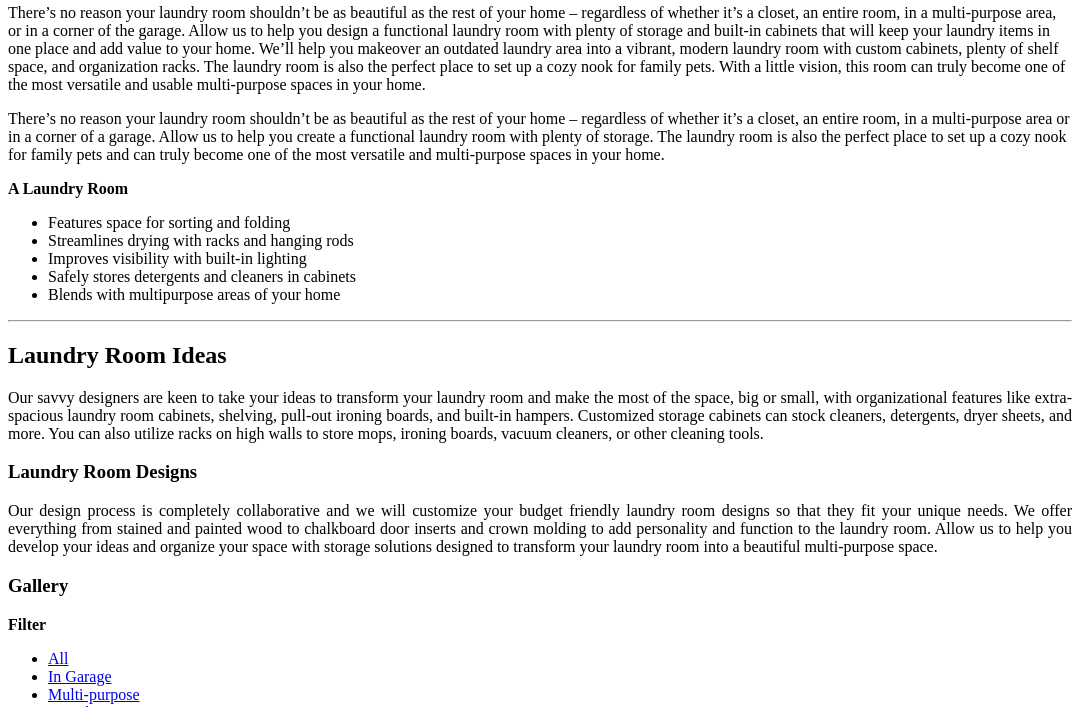 scroll, scrollTop: 2045, scrollLeft: 0, axis: vertical 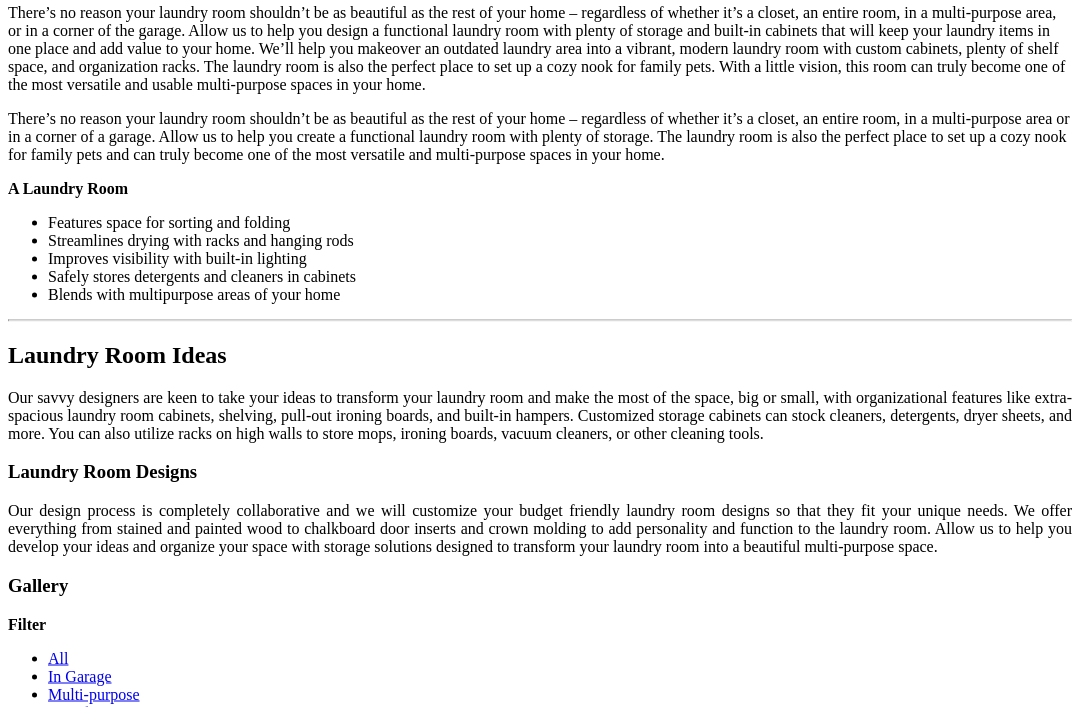 click on "Your Branch
Miami
ZIP code
*" at bounding box center (540, -1246) 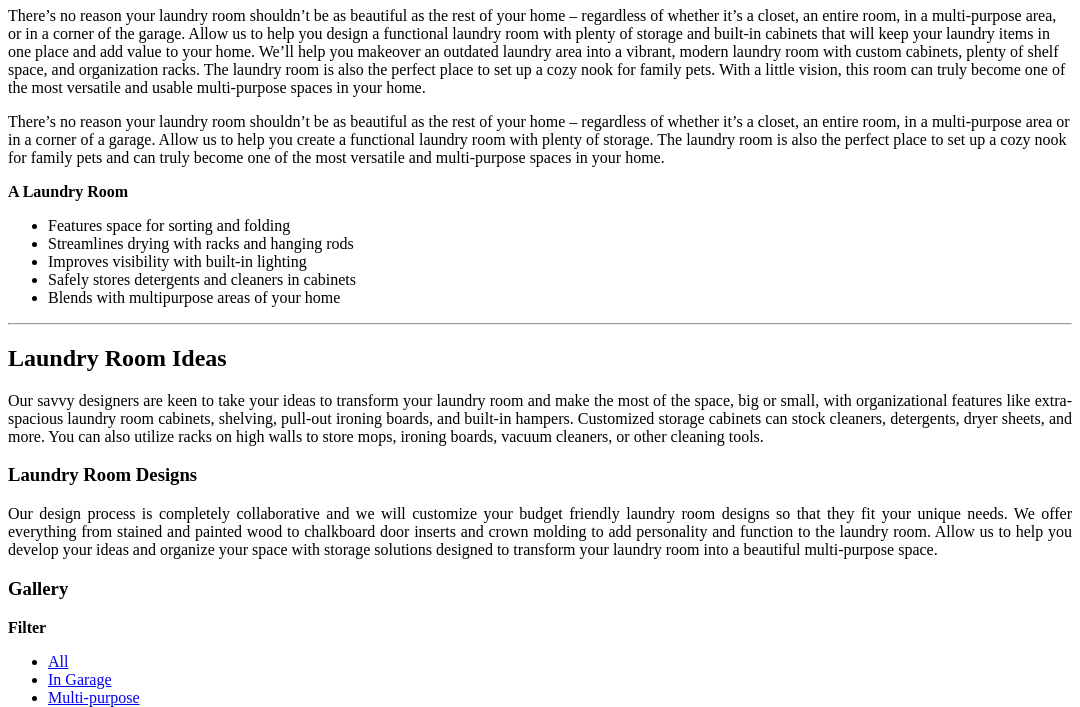 type on "*****" 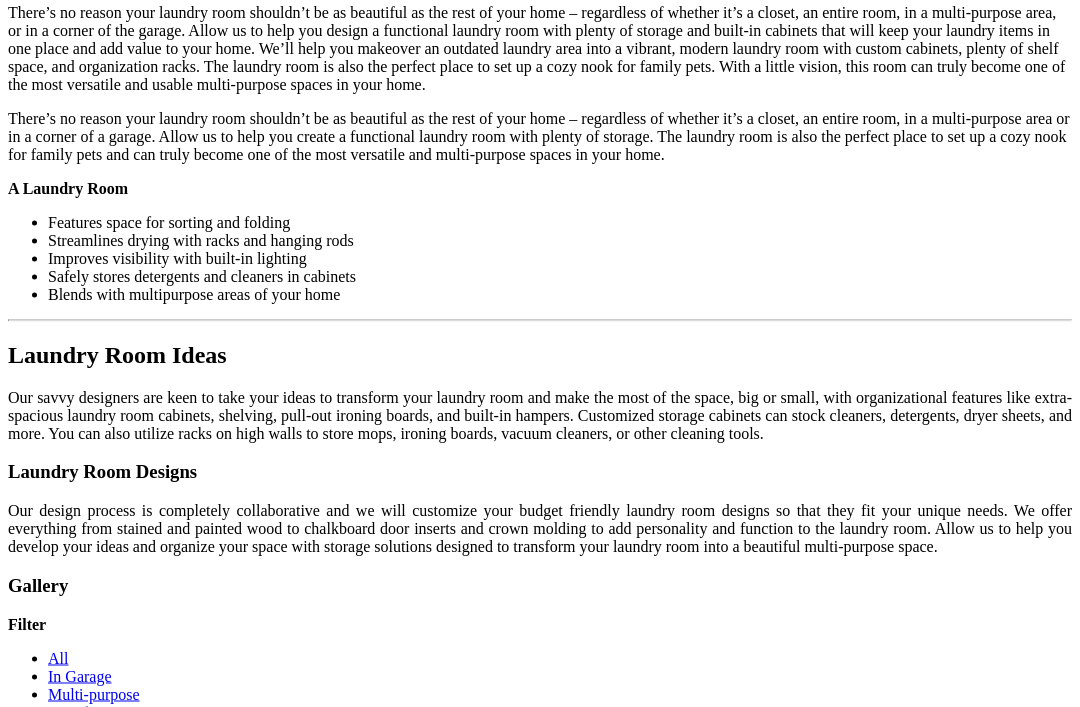 click at bounding box center (176, 1345) 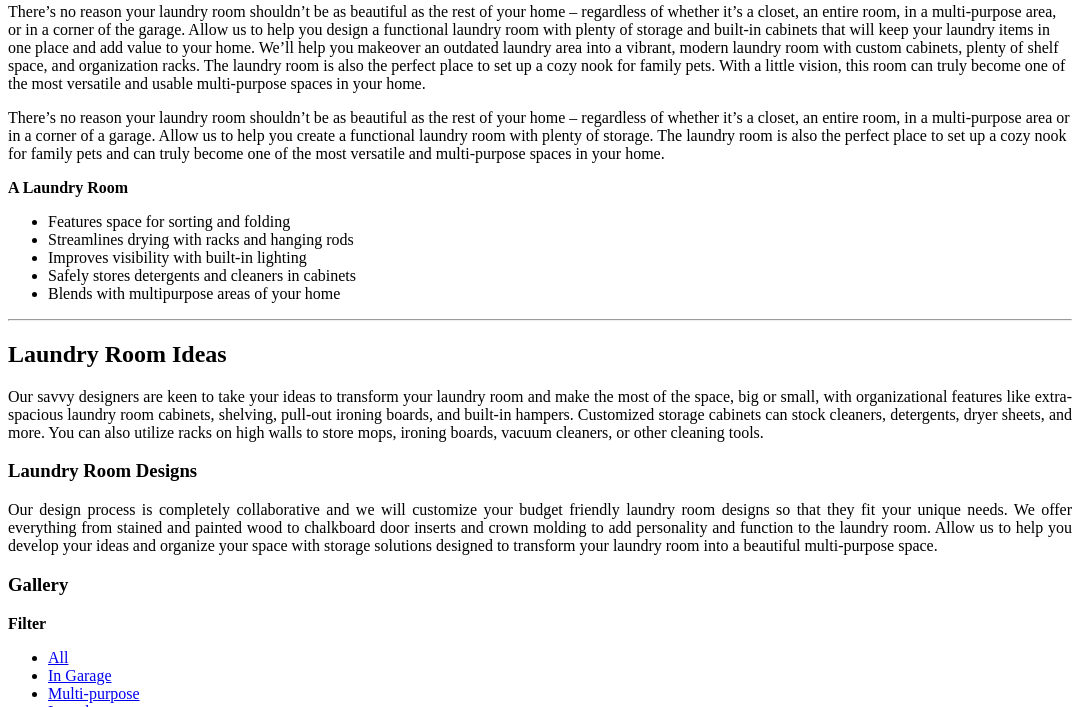 click at bounding box center (8, 35850) 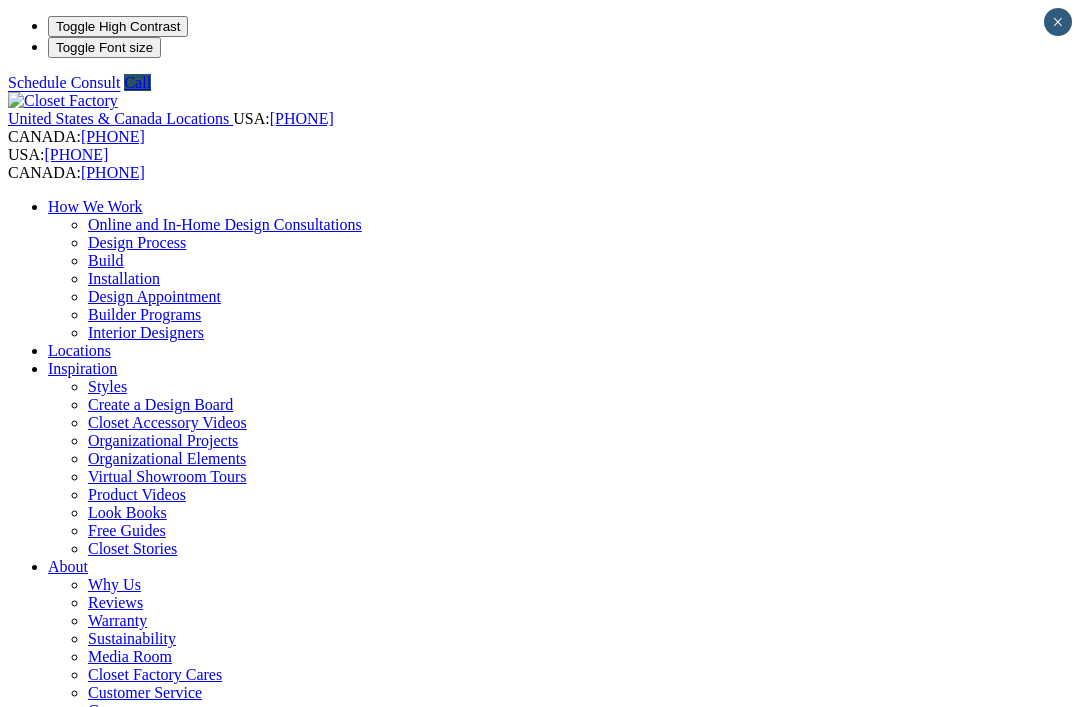scroll, scrollTop: 0, scrollLeft: 0, axis: both 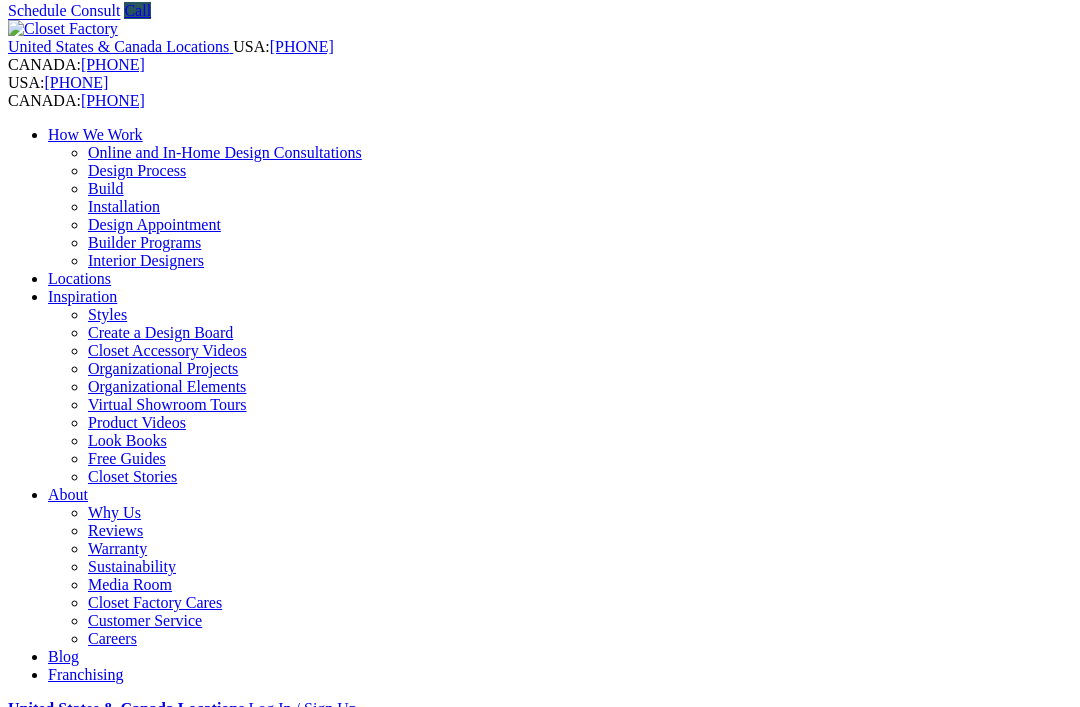 click on "Next Slide" at bounding box center [540, 1847] 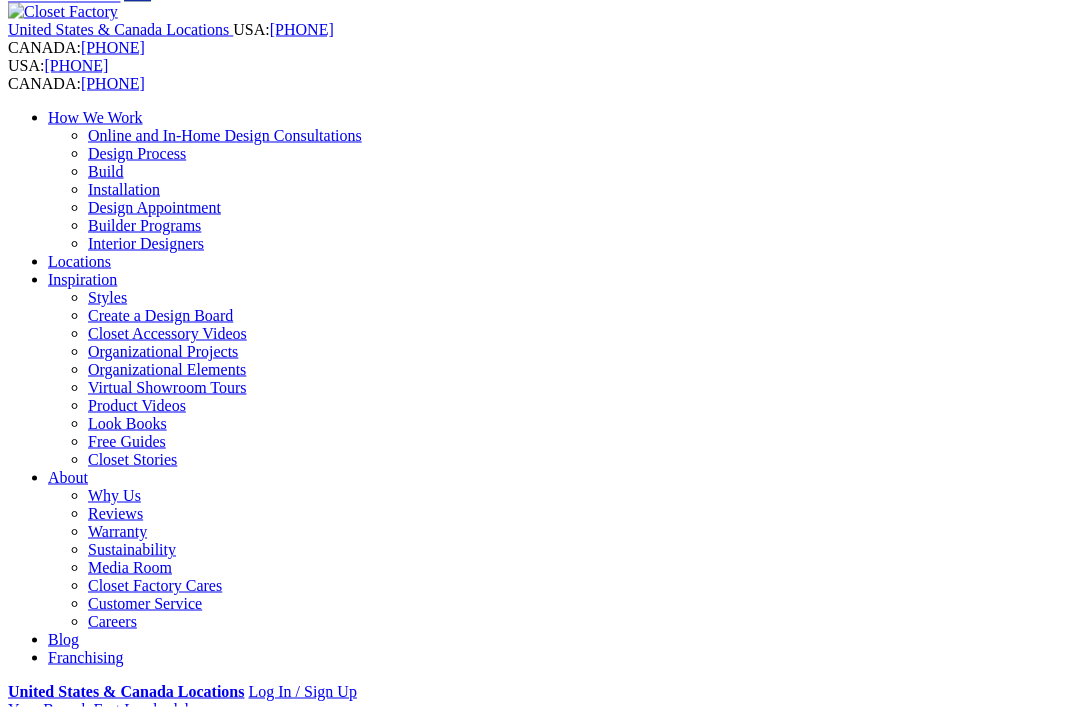 scroll, scrollTop: 60, scrollLeft: 0, axis: vertical 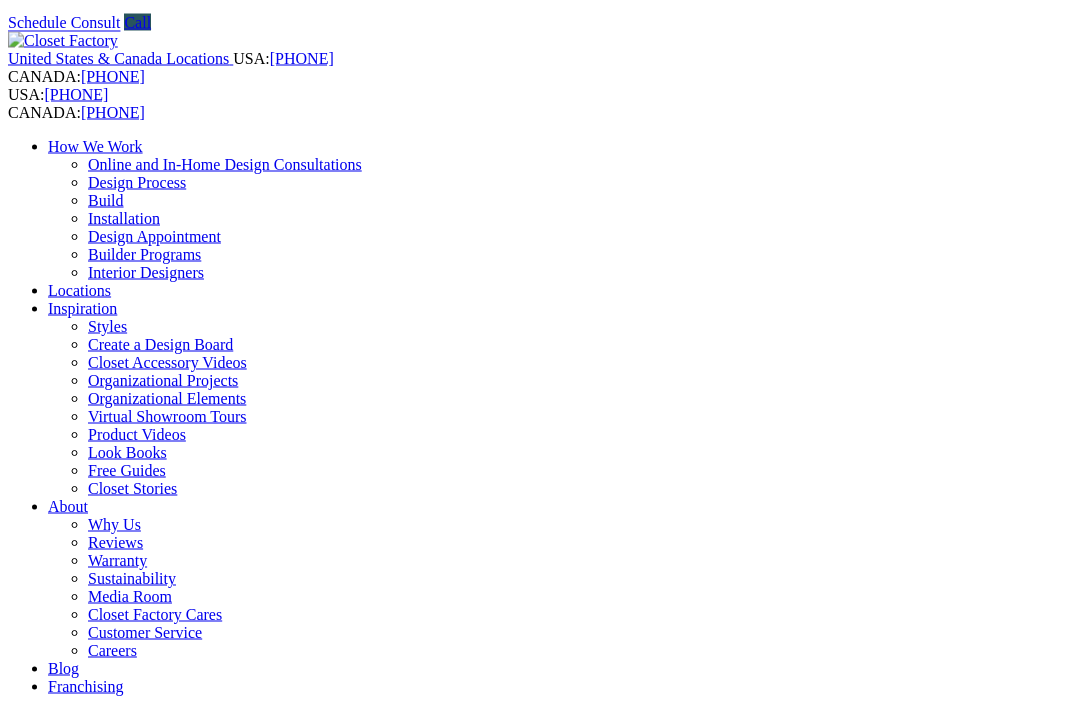 click on "Next Slide" at bounding box center [540, 1859] 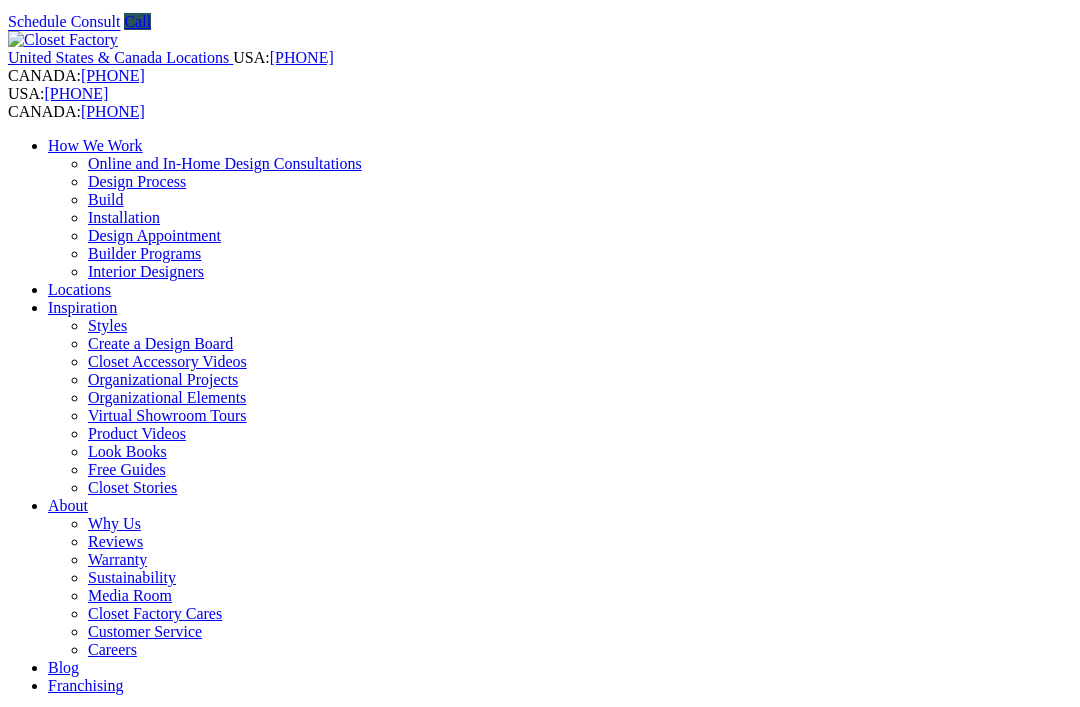 click on "Next Slide" at bounding box center [540, 1858] 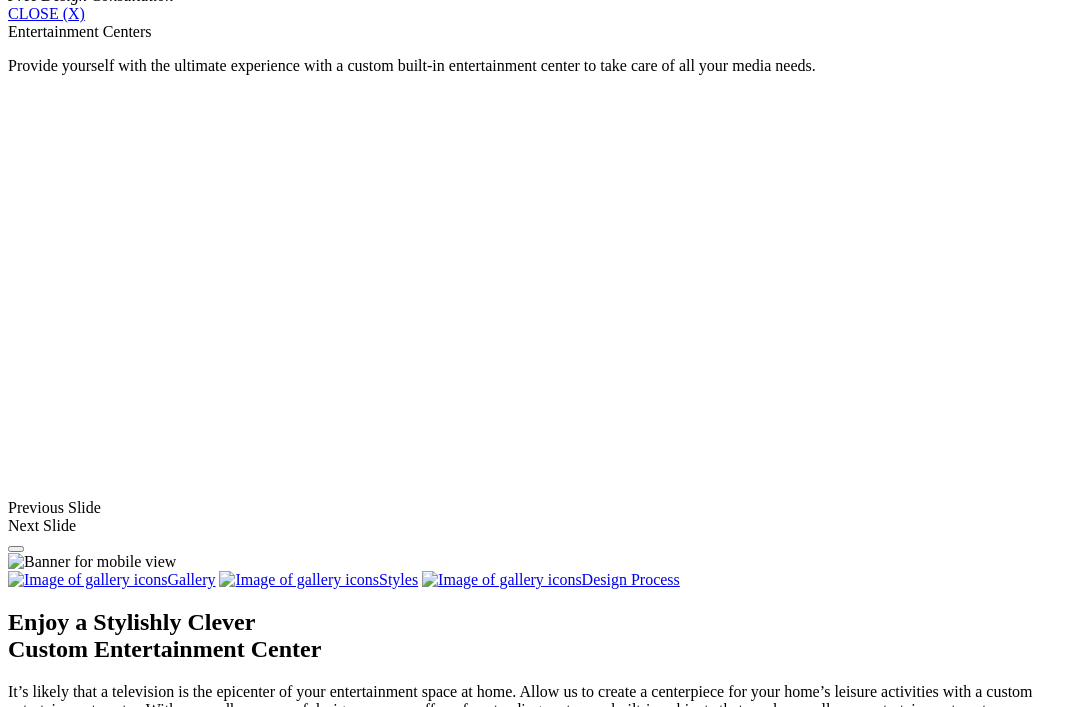 scroll, scrollTop: 1409, scrollLeft: 0, axis: vertical 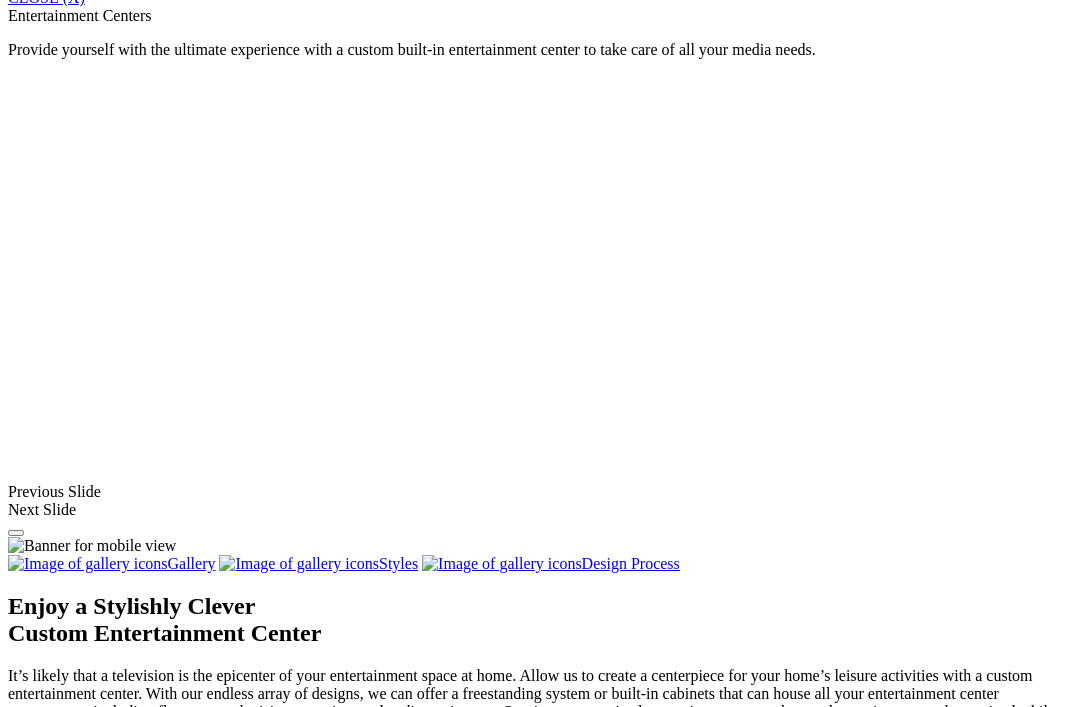 click at bounding box center [57, 1503] 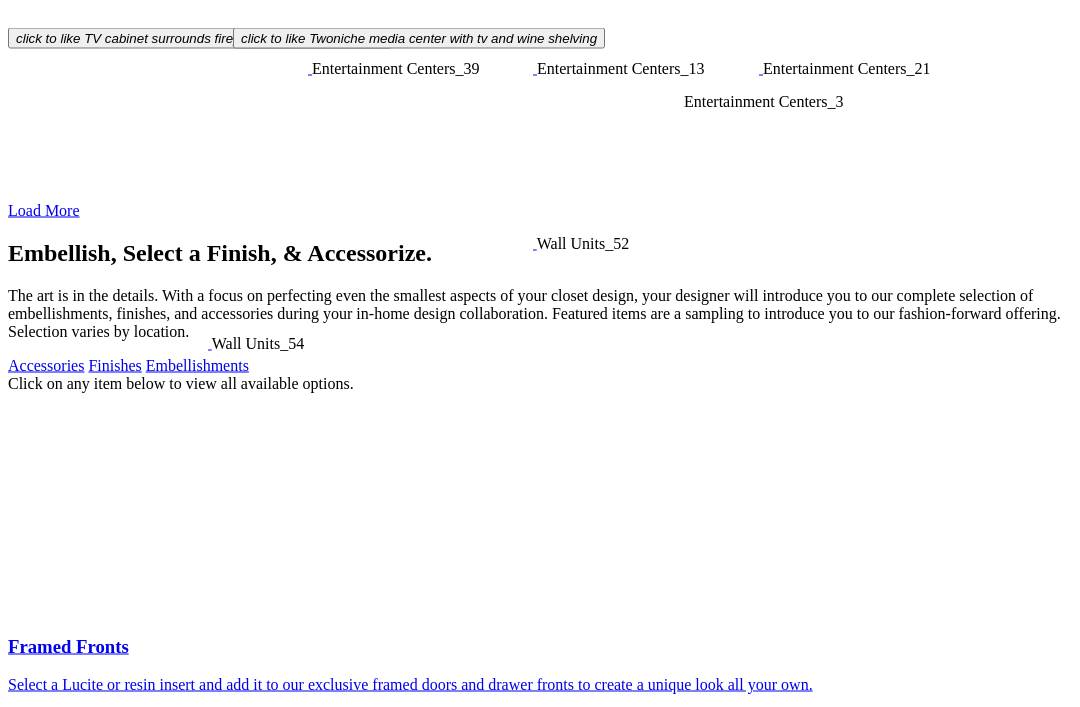 scroll, scrollTop: 3630, scrollLeft: 0, axis: vertical 